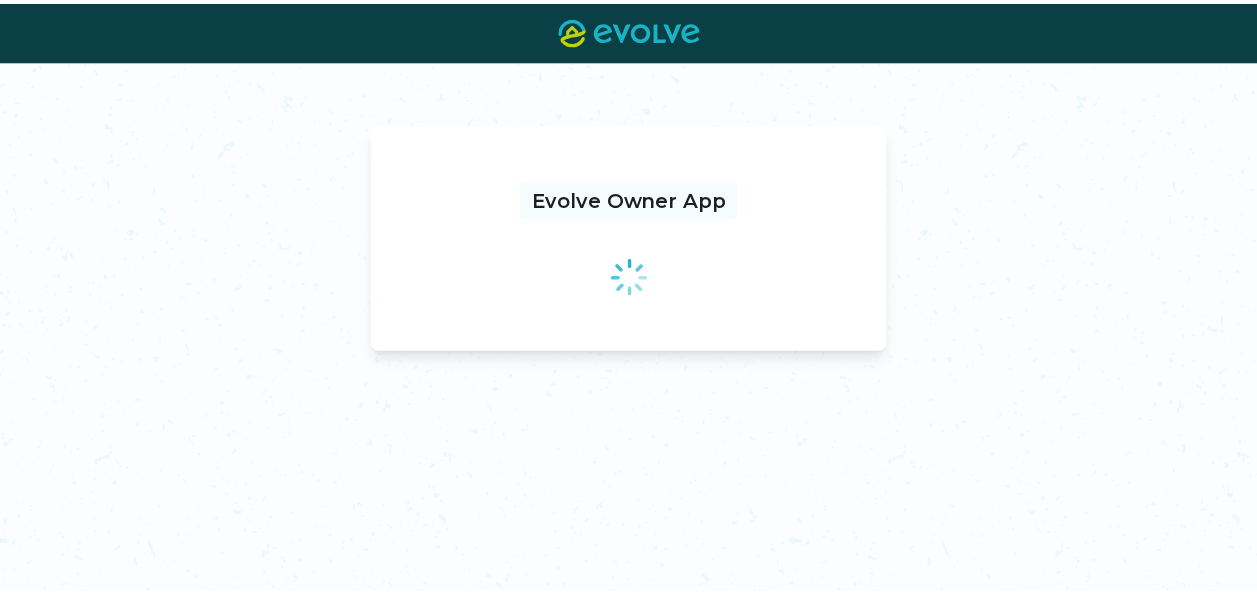 scroll, scrollTop: 0, scrollLeft: 0, axis: both 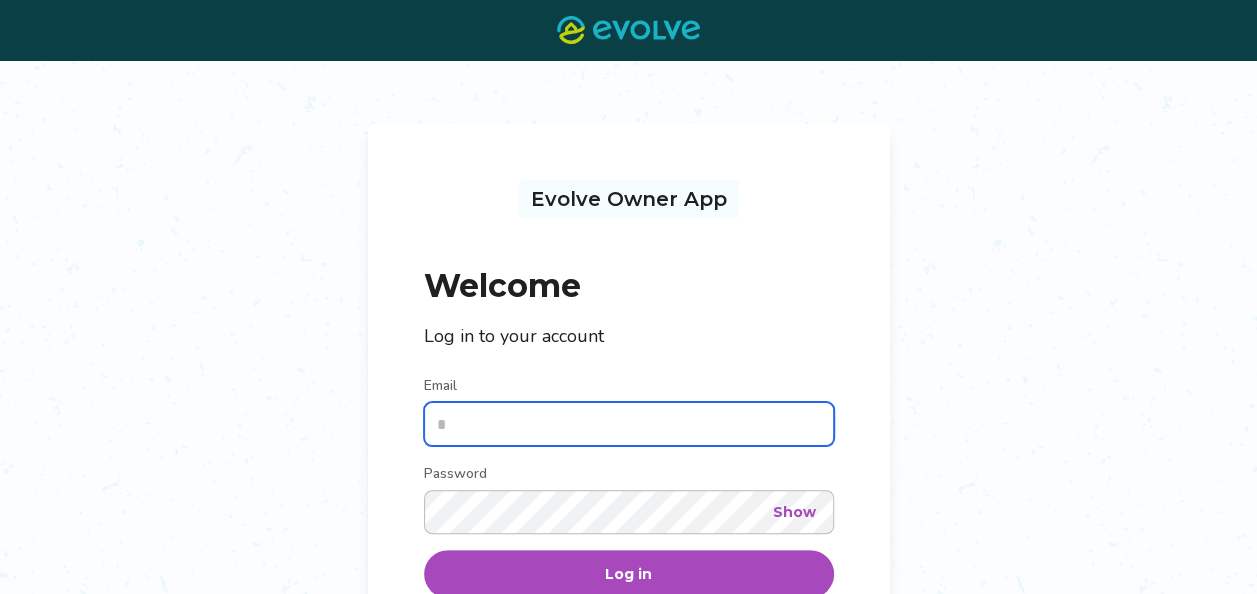 type on "**********" 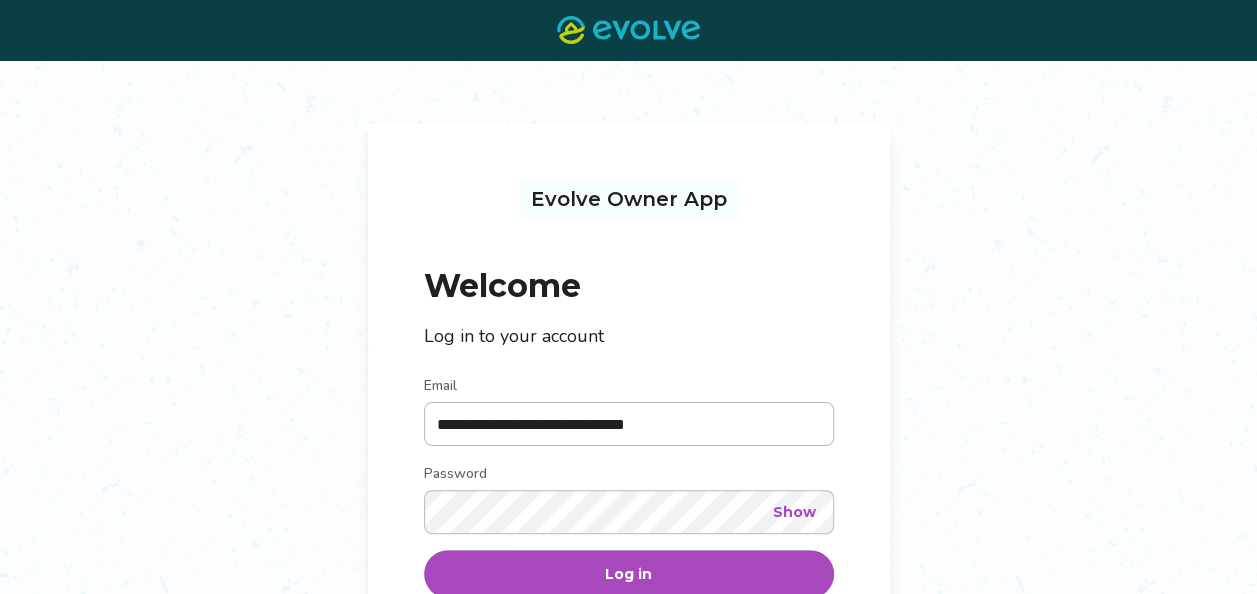 click on "Log in" at bounding box center [628, 574] 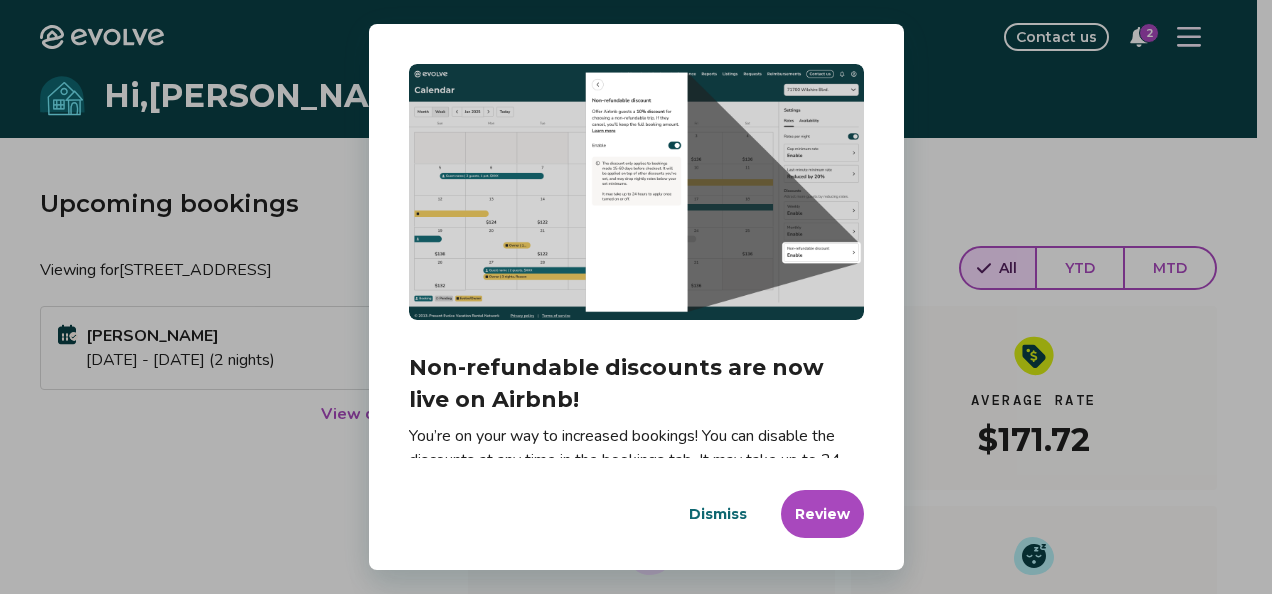 click on "Review" at bounding box center (822, 514) 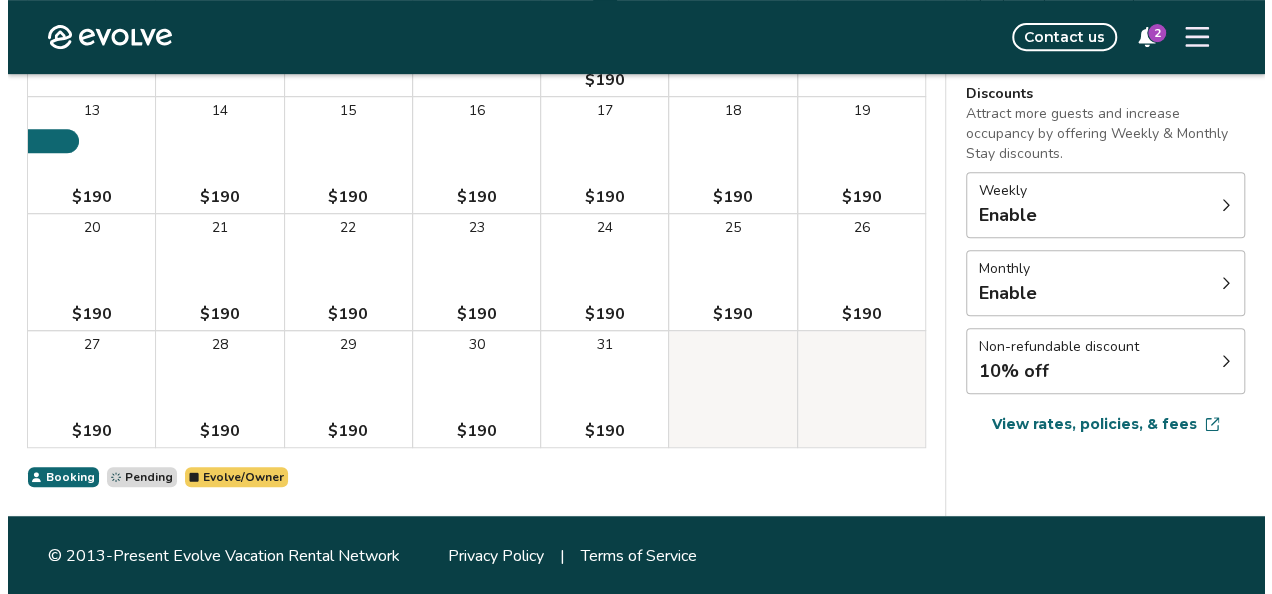 scroll, scrollTop: 440, scrollLeft: 0, axis: vertical 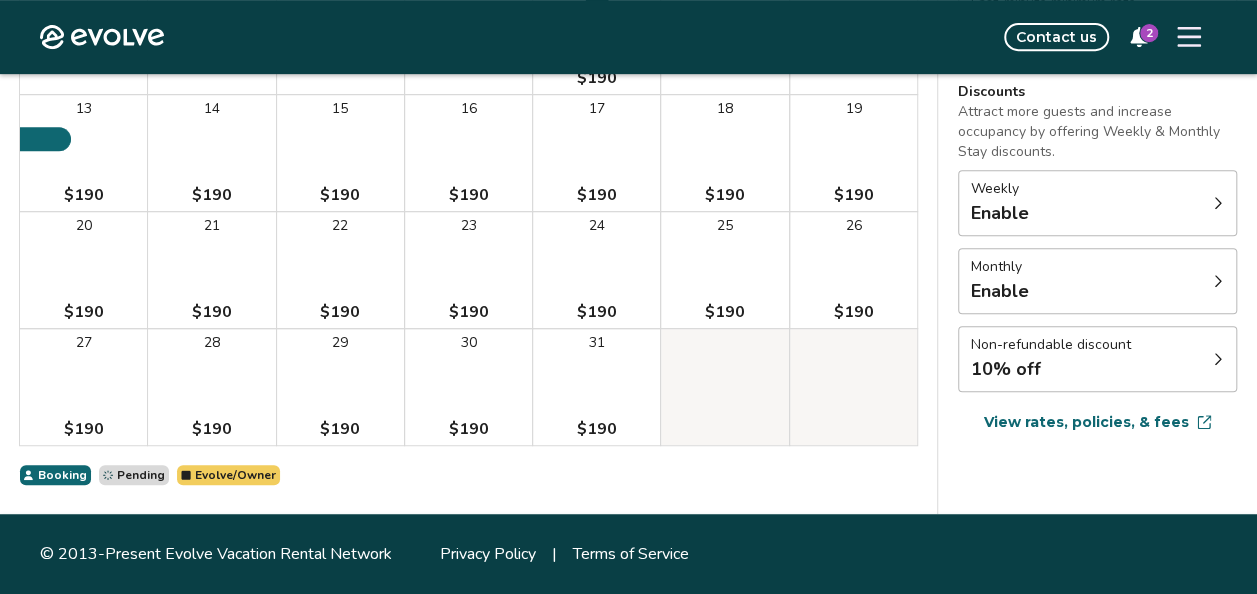click 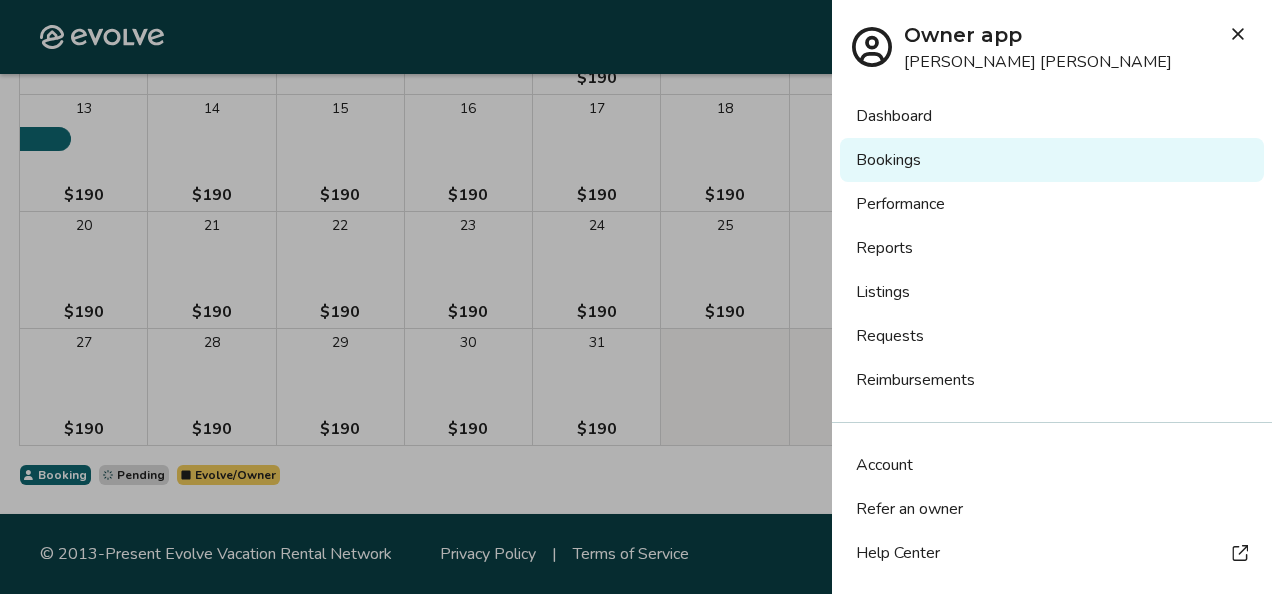 click on "Bookings" at bounding box center (1052, 160) 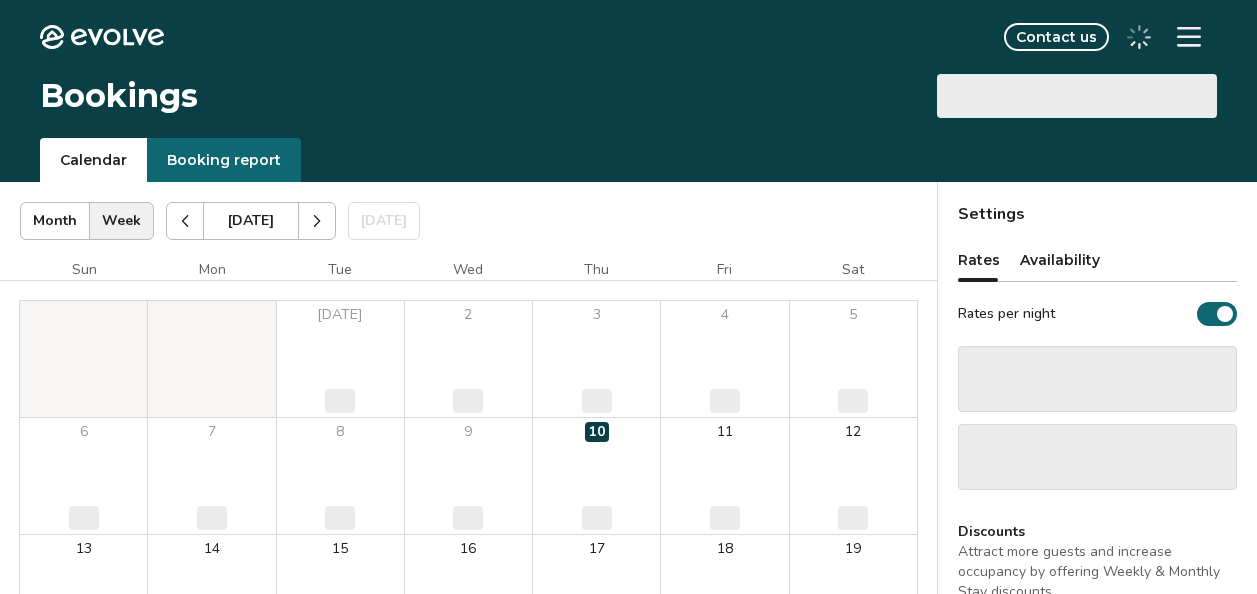 scroll, scrollTop: 0, scrollLeft: 0, axis: both 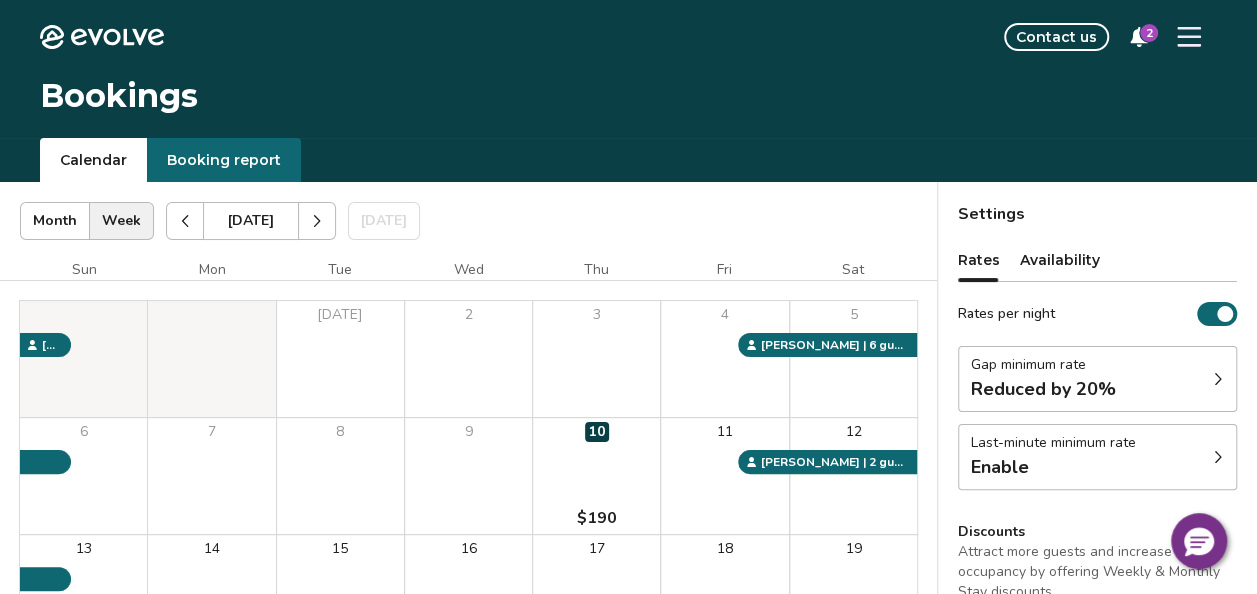click on "Last-minute minimum rate Enable" at bounding box center [1097, 457] 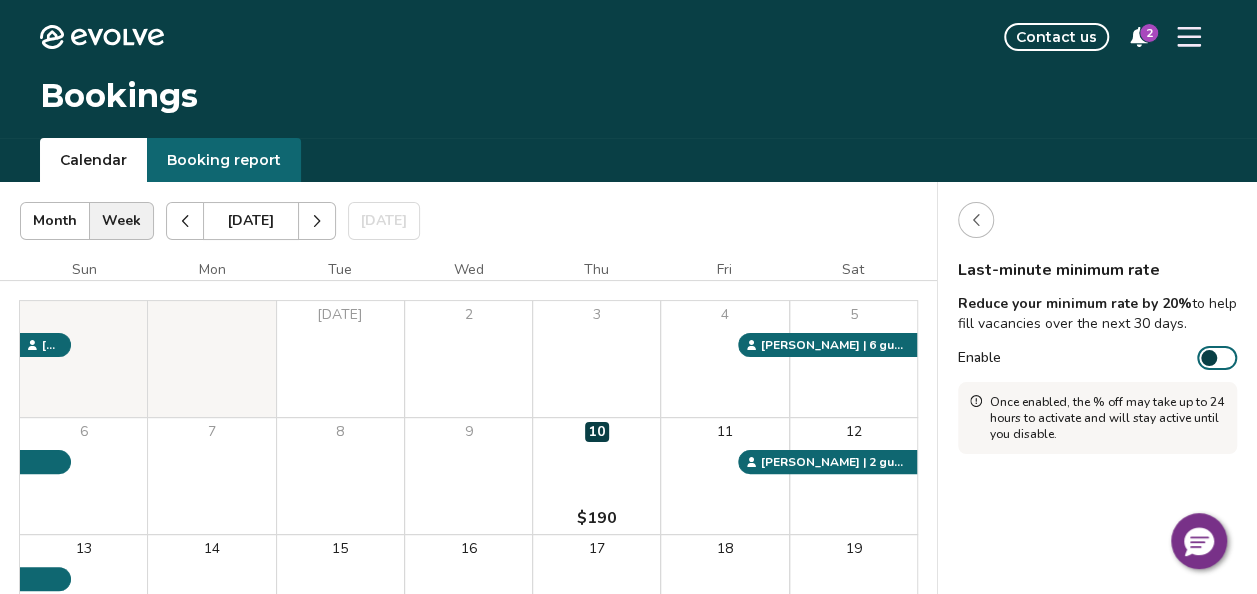 scroll, scrollTop: 440, scrollLeft: 0, axis: vertical 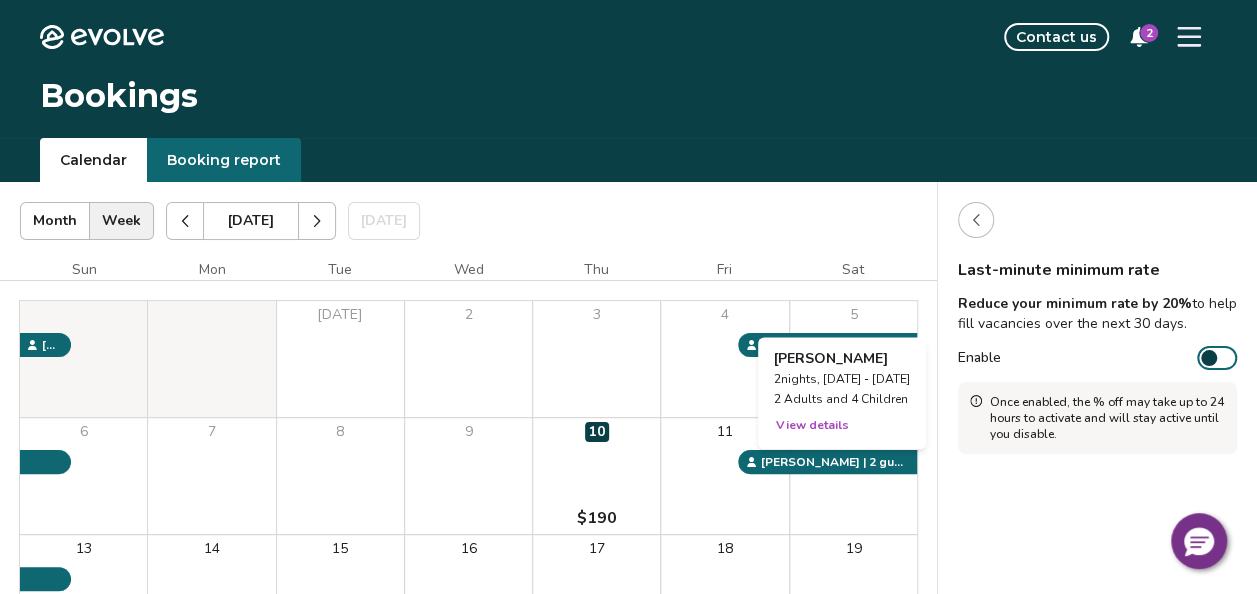 click on "12" at bounding box center [853, 476] 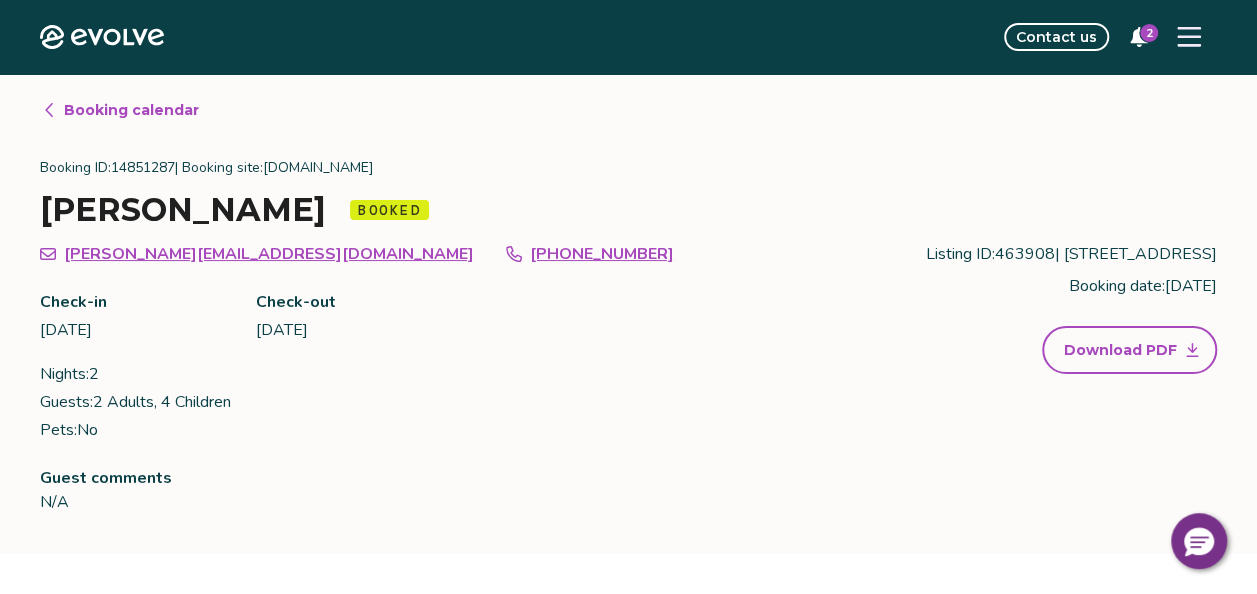 click on "Booking calendar Booking ID:  14851287  | Booking site:  Booking.com sherry marshall Booked smarsh.118882@guest.booking.com +12523621080 Check-in Fri, Jul 11, 2025 Check-out Sun, Jul 13, 2025 Nights:  2 Guests:  2 Adults, 4 Children Pets:  No Listing ID:  463908  |   636 River Oaks Dr, Unit 49H Booking date:  Wed, Jul 09, 2025 Download PDF Guest comments N/A" at bounding box center (628, 314) 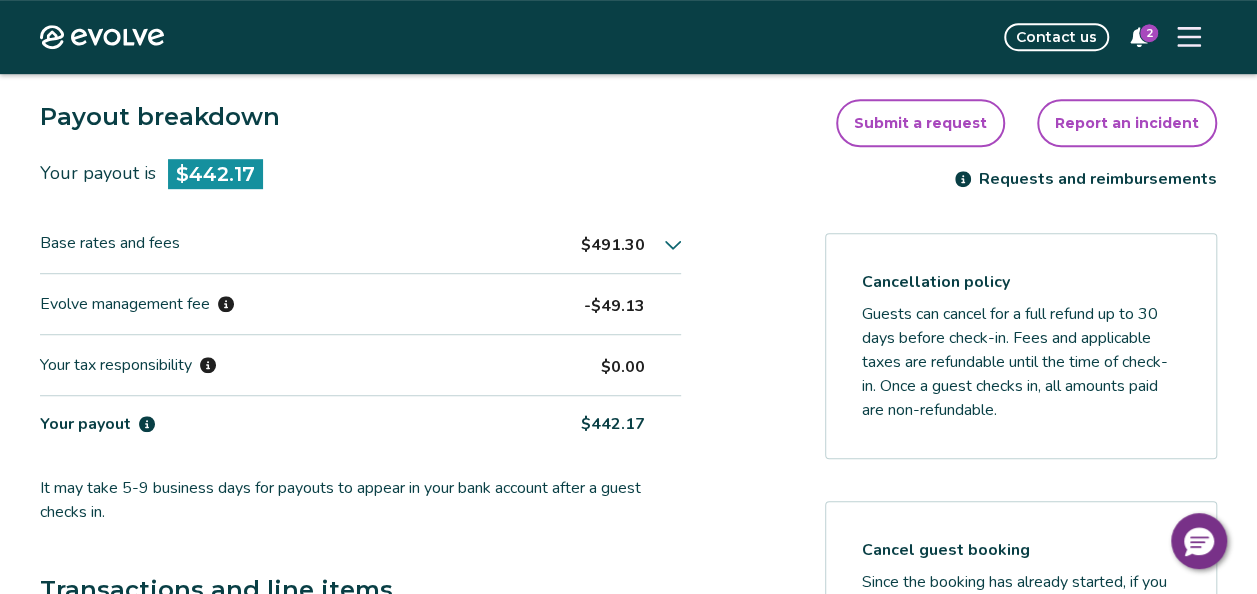 scroll, scrollTop: 995, scrollLeft: 0, axis: vertical 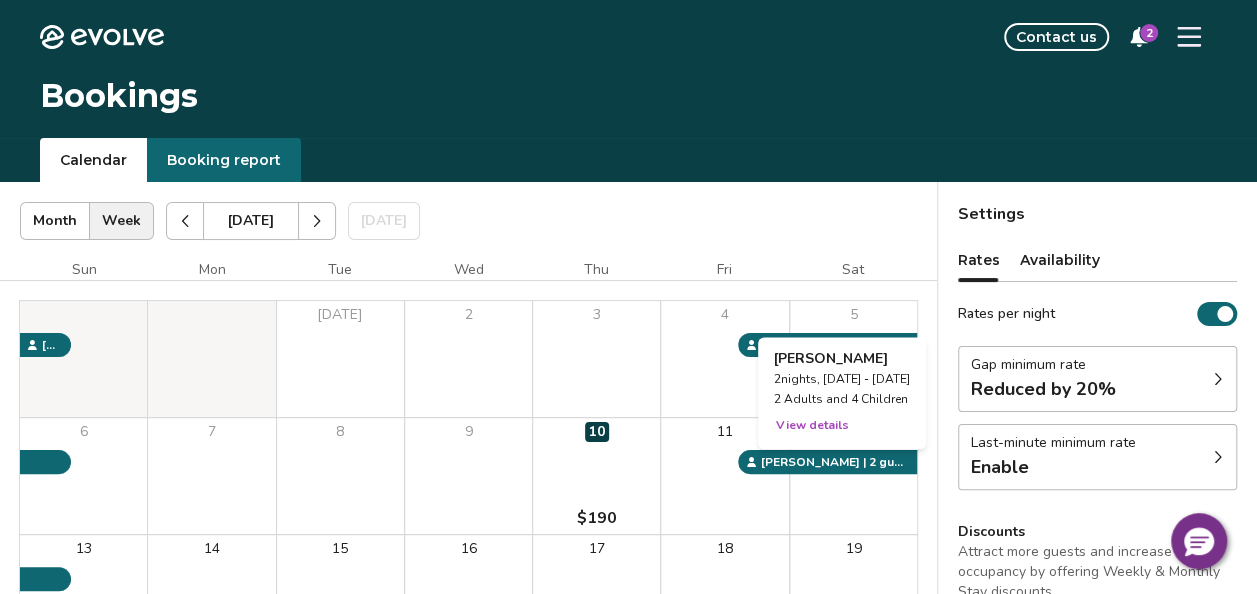 click on "View details" at bounding box center (812, 425) 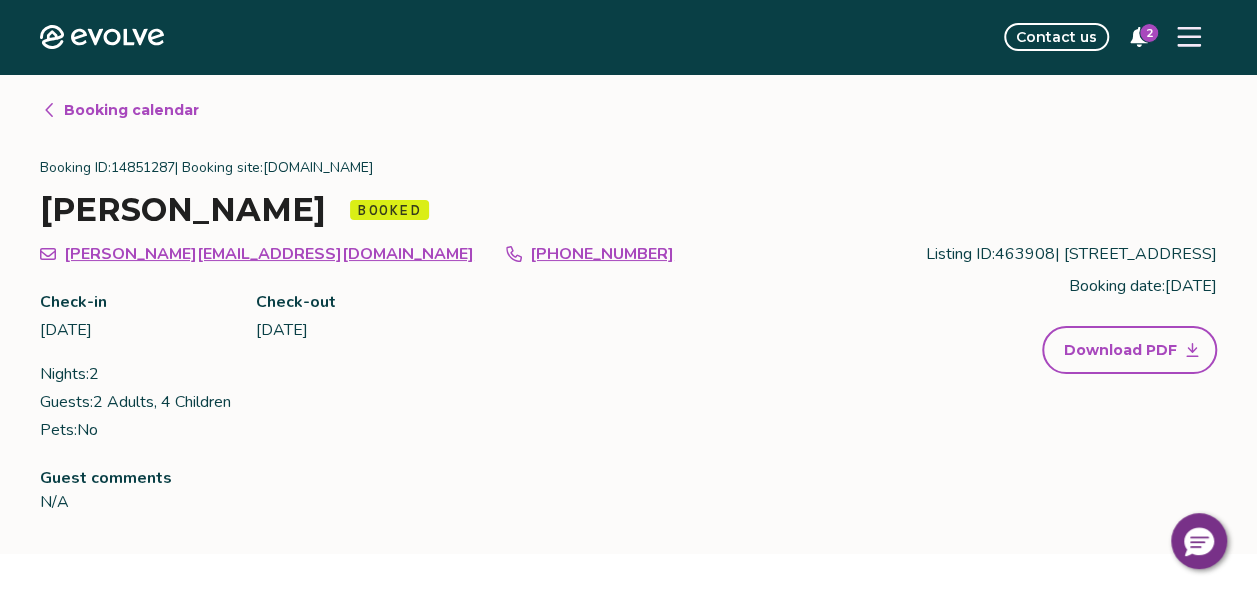 scroll, scrollTop: 519, scrollLeft: 0, axis: vertical 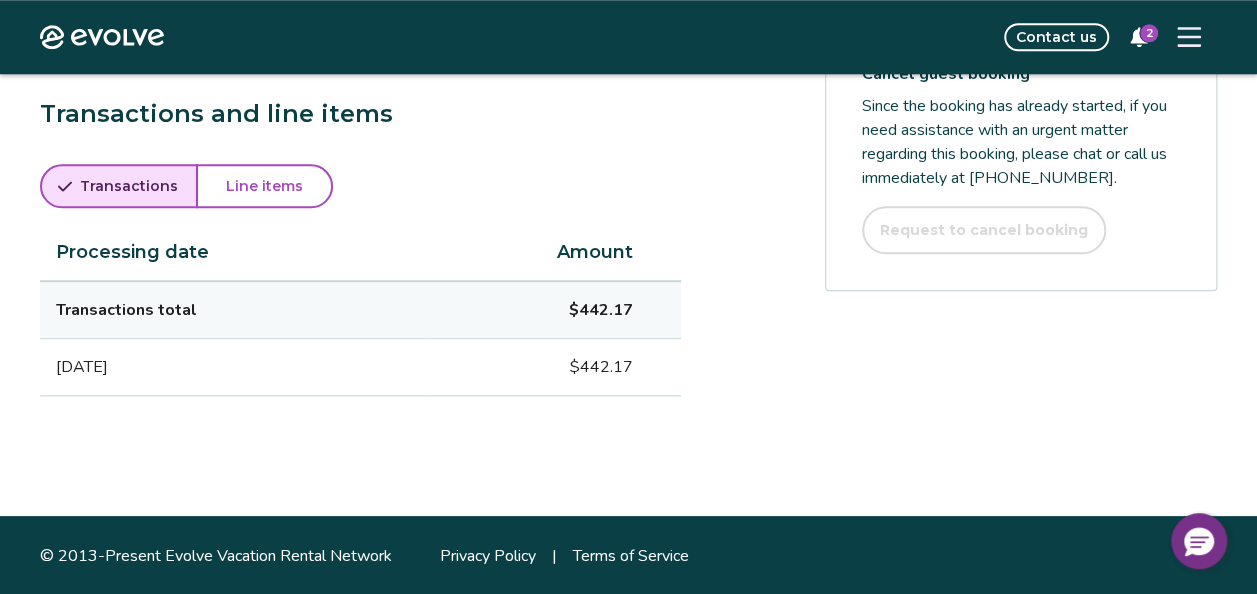 drag, startPoint x: 1160, startPoint y: 2, endPoint x: 1242, endPoint y: 370, distance: 377.0252 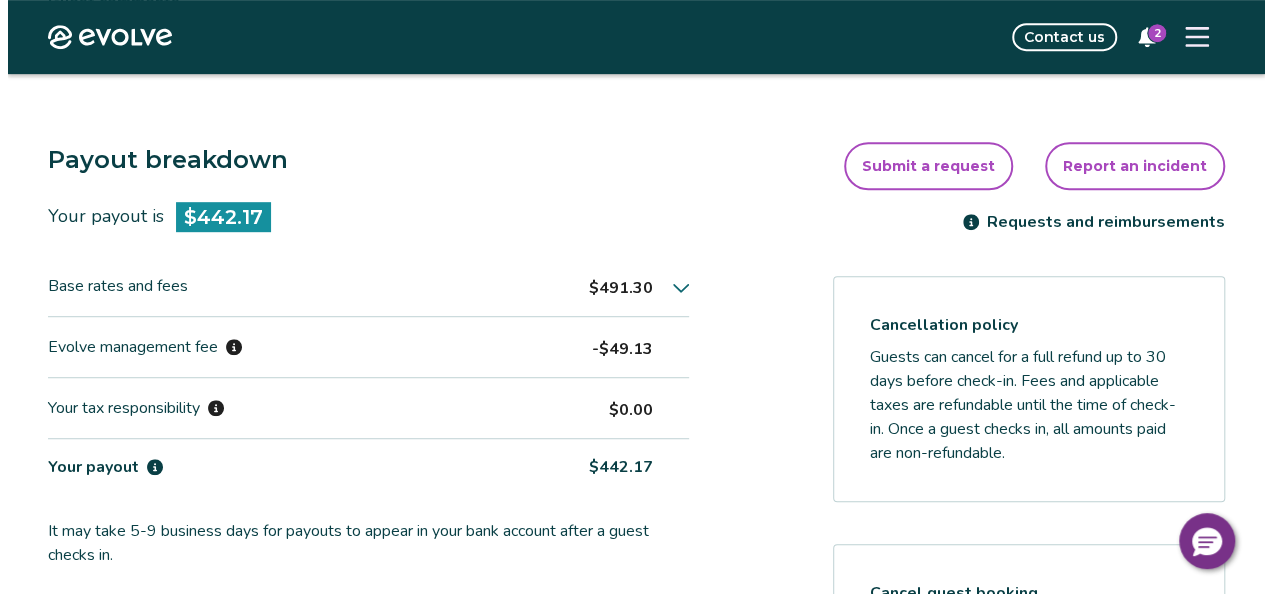 scroll, scrollTop: 0, scrollLeft: 0, axis: both 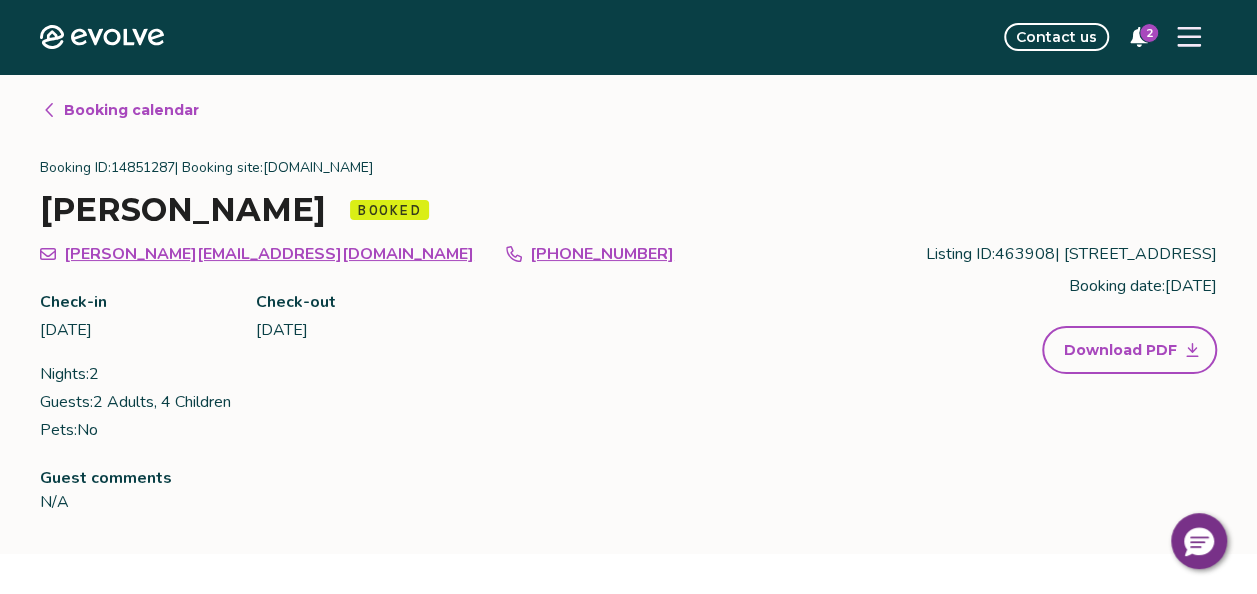 click 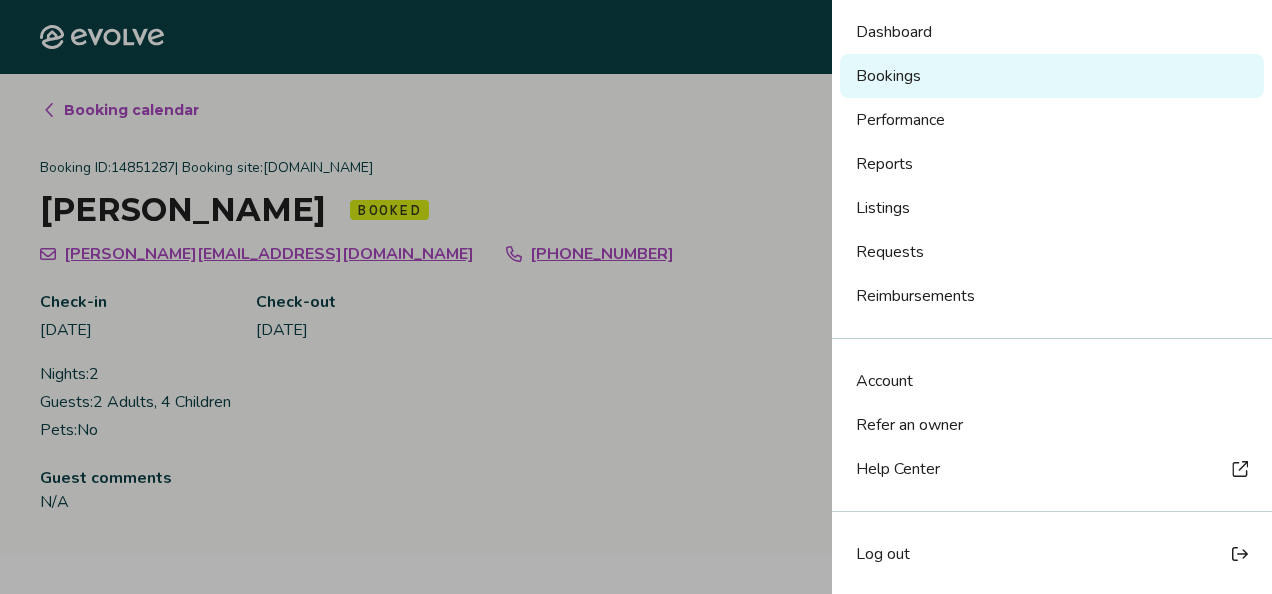 scroll, scrollTop: 85, scrollLeft: 0, axis: vertical 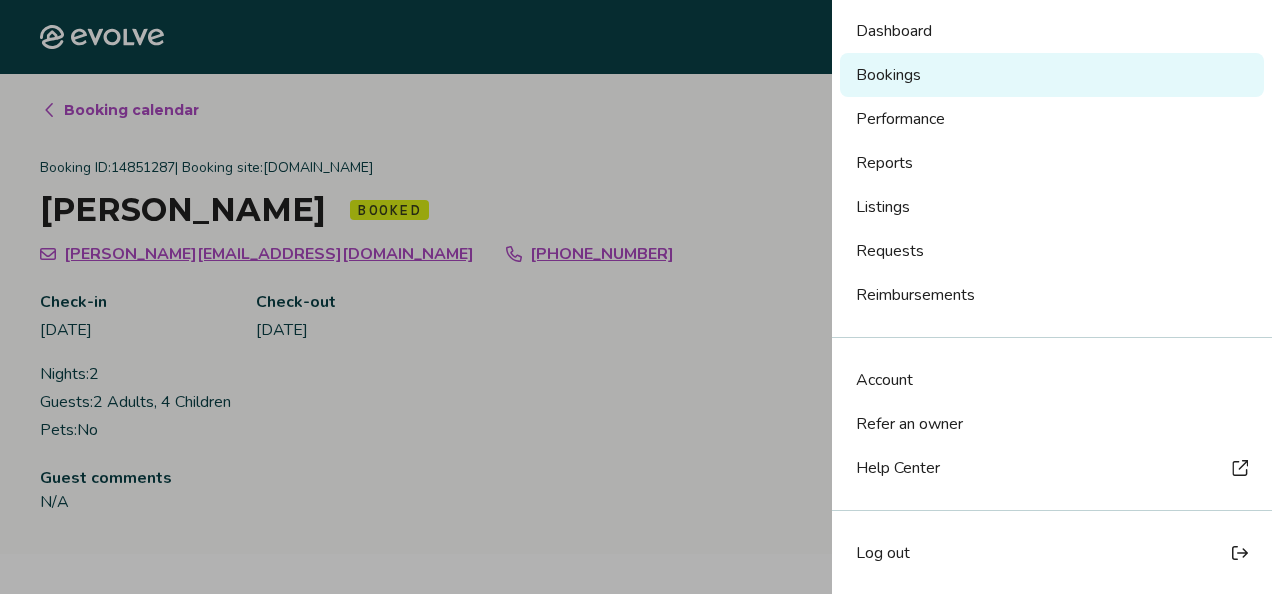 click on "Log out" at bounding box center [883, 553] 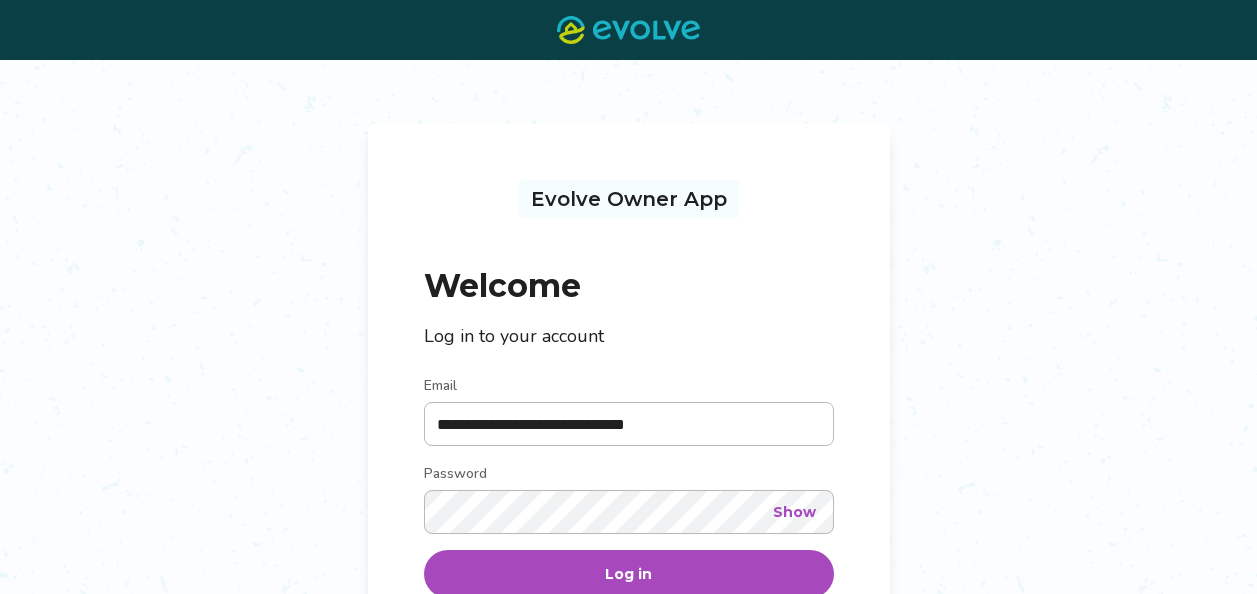 scroll, scrollTop: 0, scrollLeft: 0, axis: both 